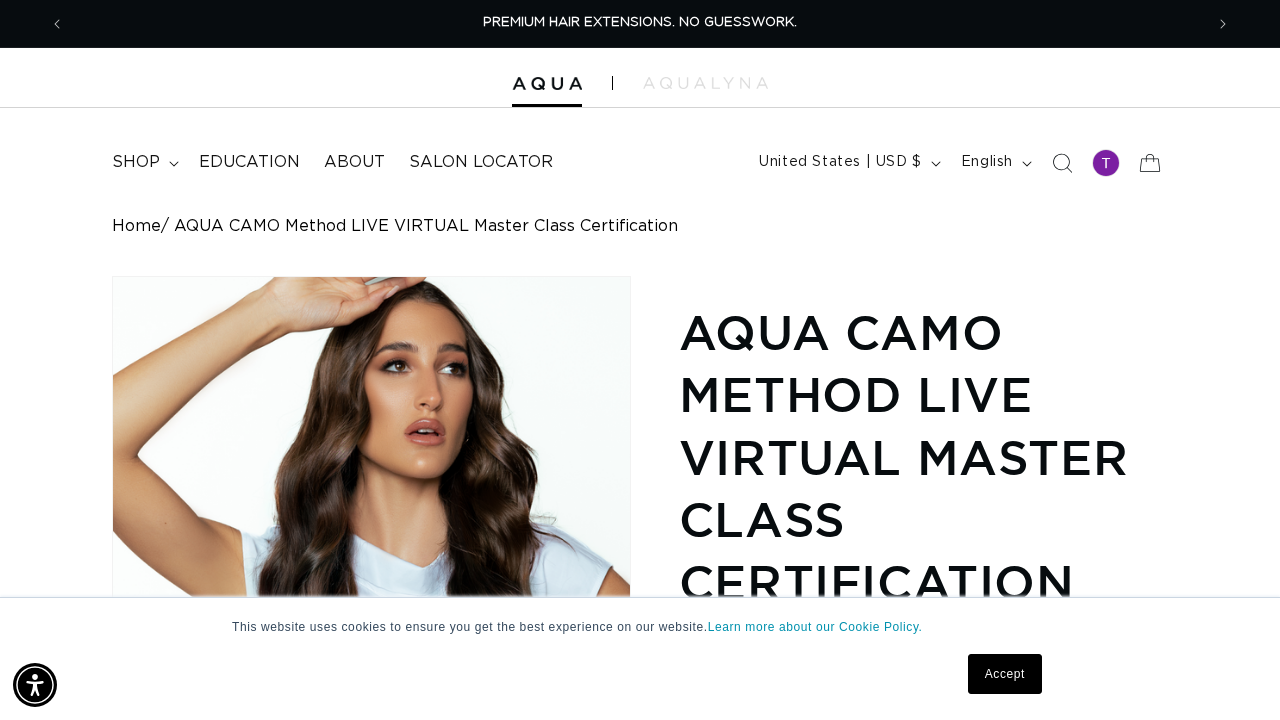 scroll, scrollTop: 2577, scrollLeft: 0, axis: vertical 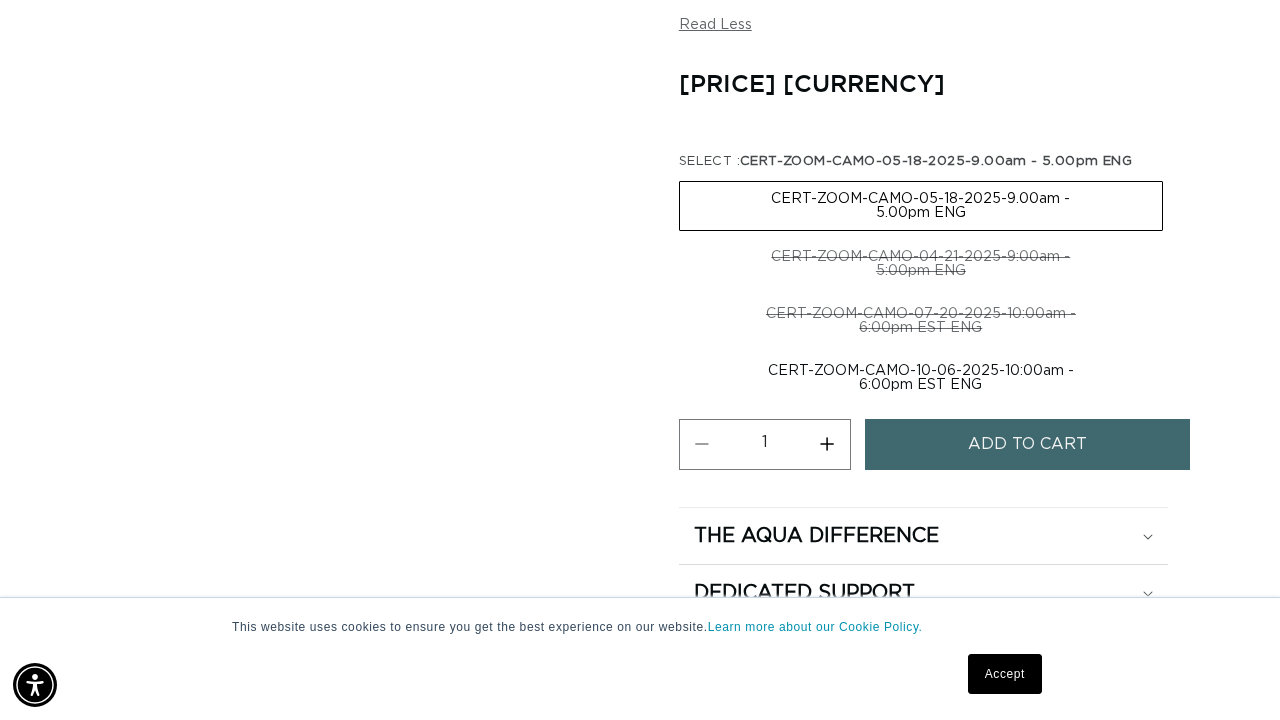 click on "Add to cart" at bounding box center (1027, 444) 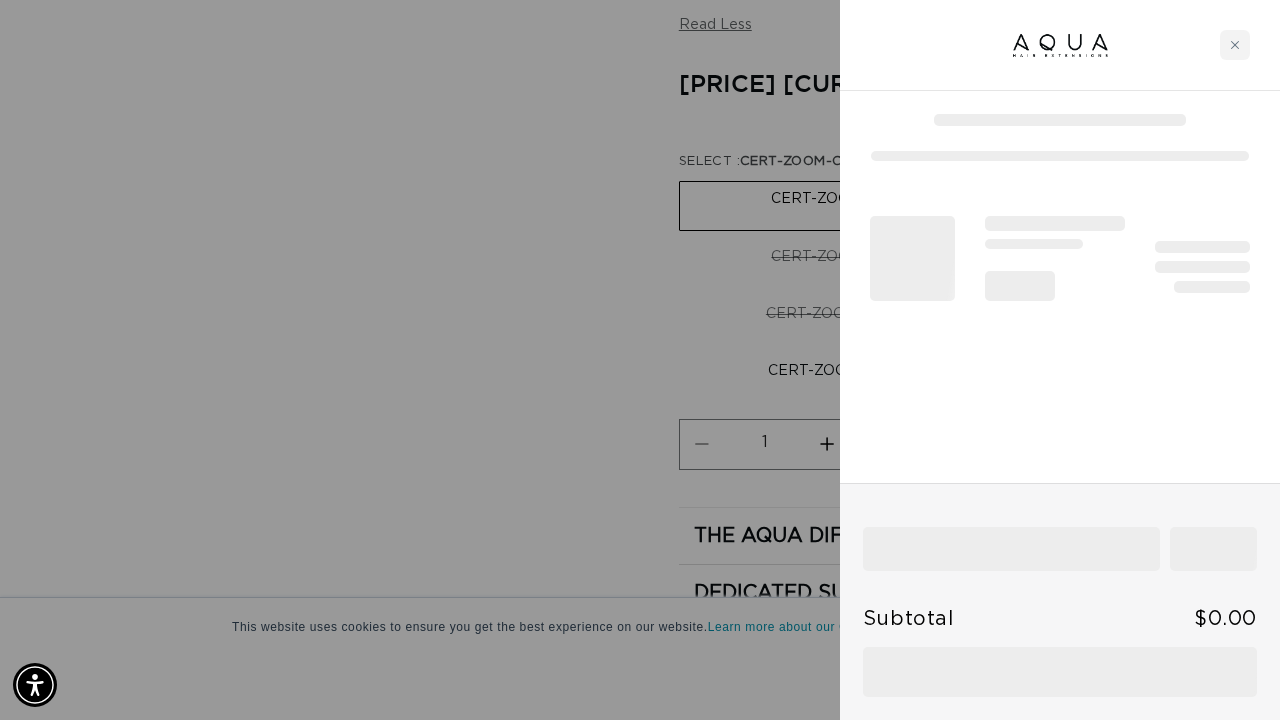 scroll, scrollTop: 0, scrollLeft: 2276, axis: horizontal 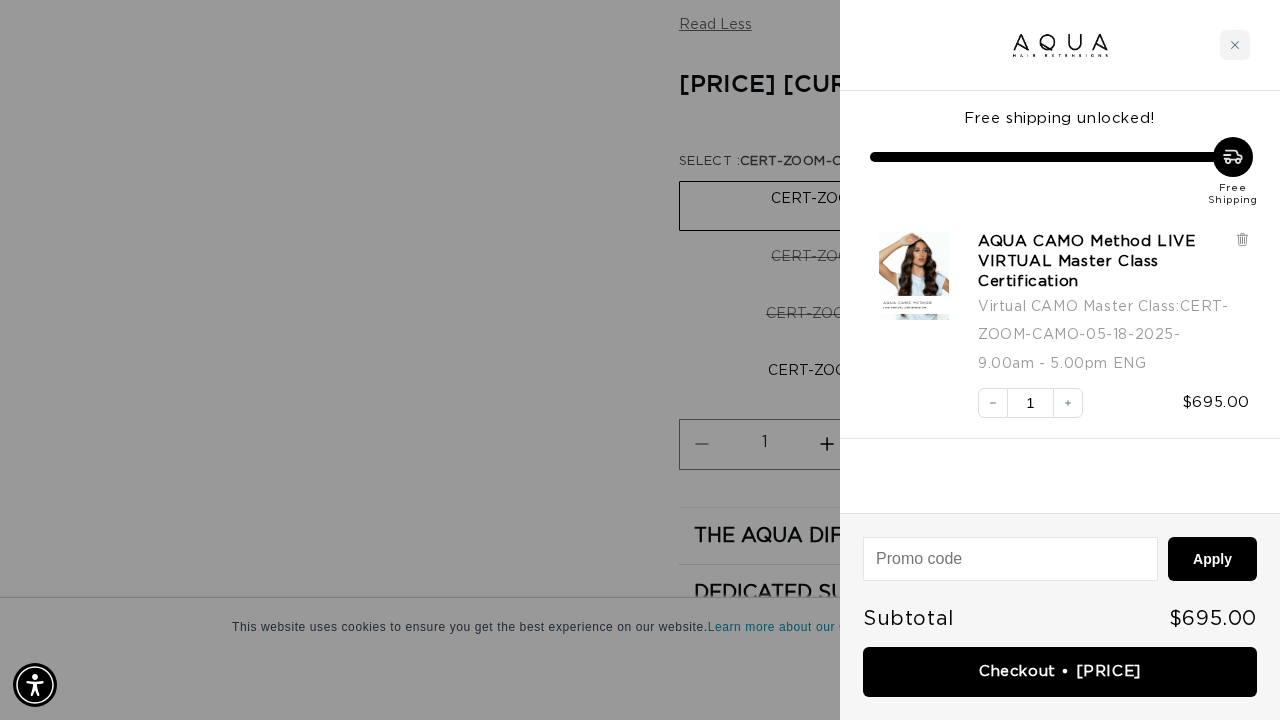 click at bounding box center (640, 360) 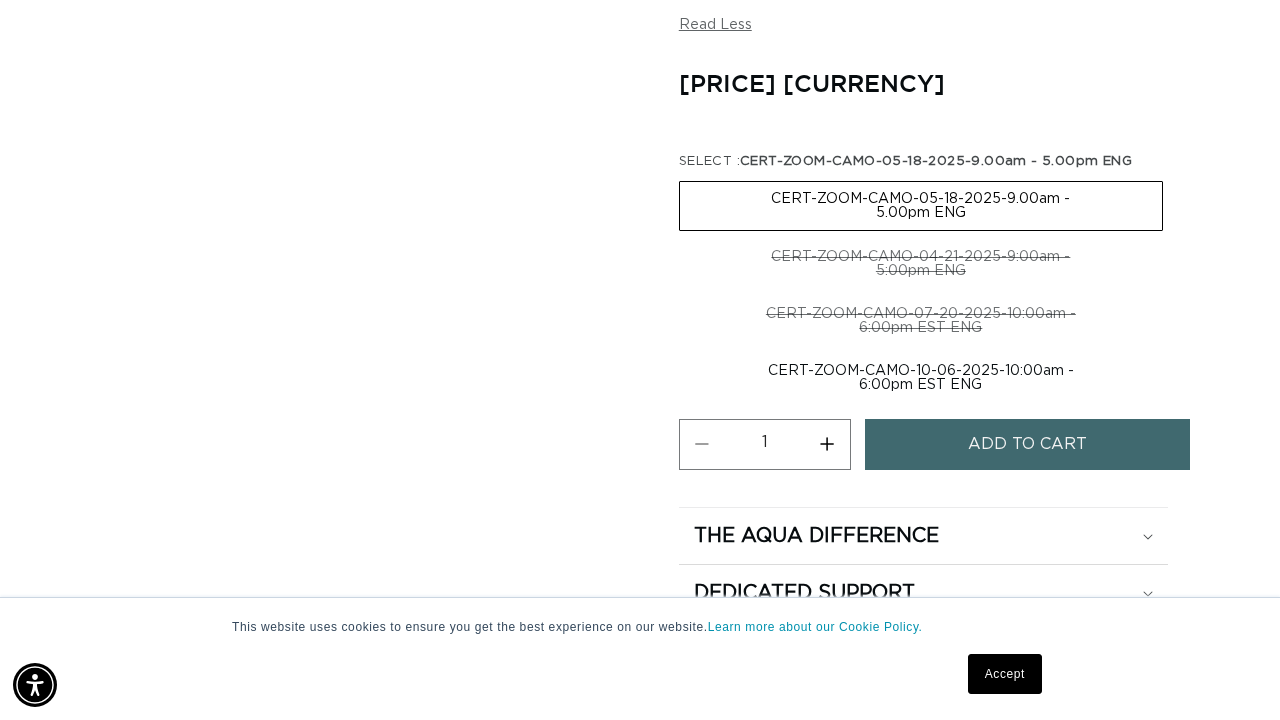scroll, scrollTop: 1190, scrollLeft: 0, axis: vertical 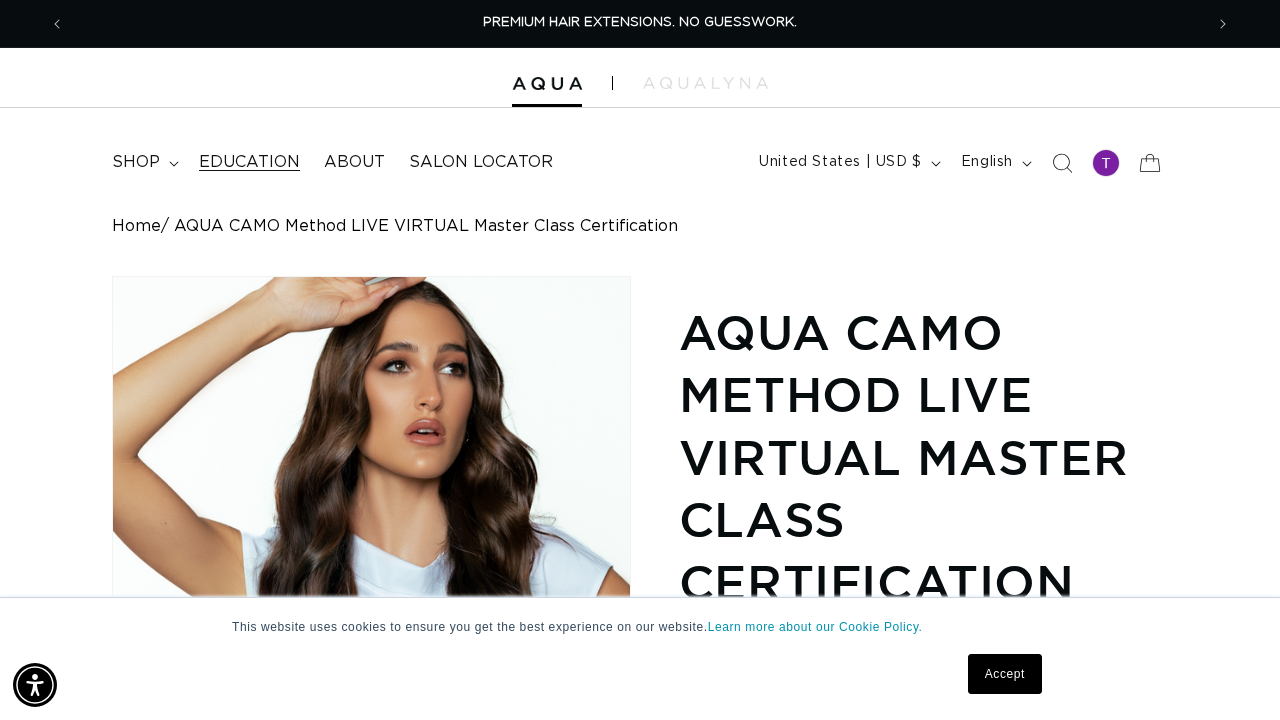 click on "Education" at bounding box center (249, 162) 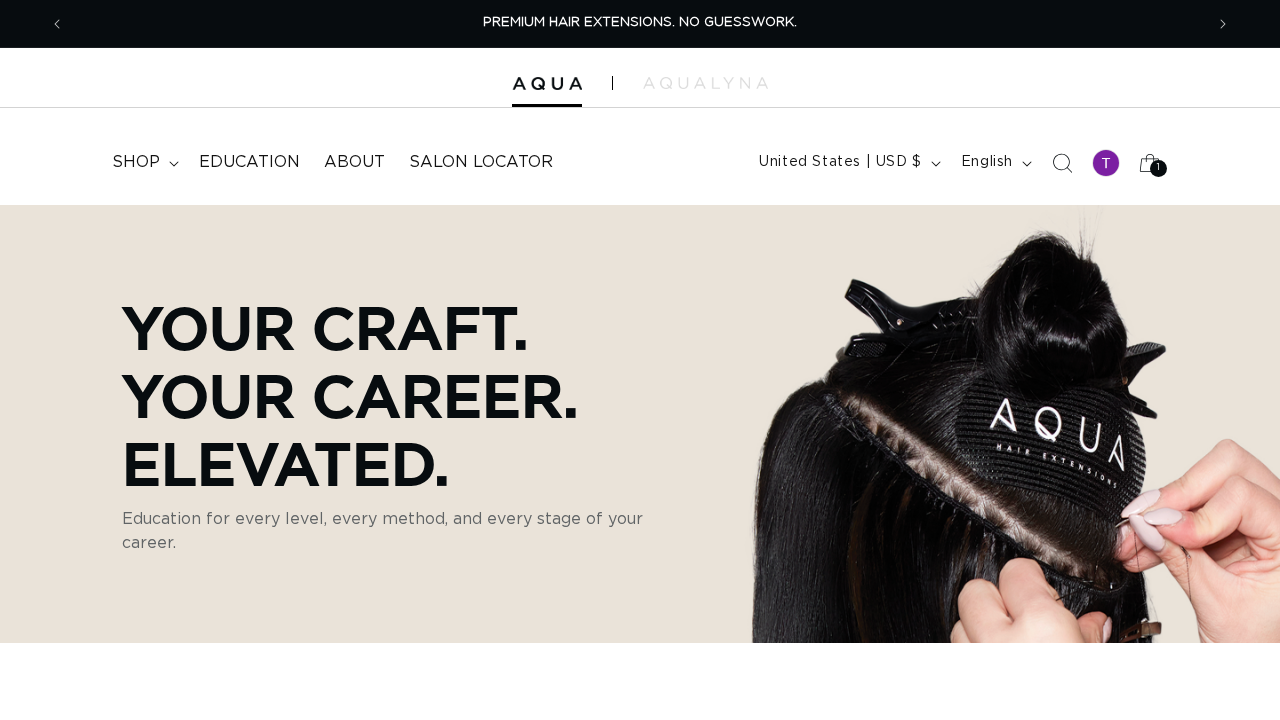 scroll, scrollTop: 0, scrollLeft: 0, axis: both 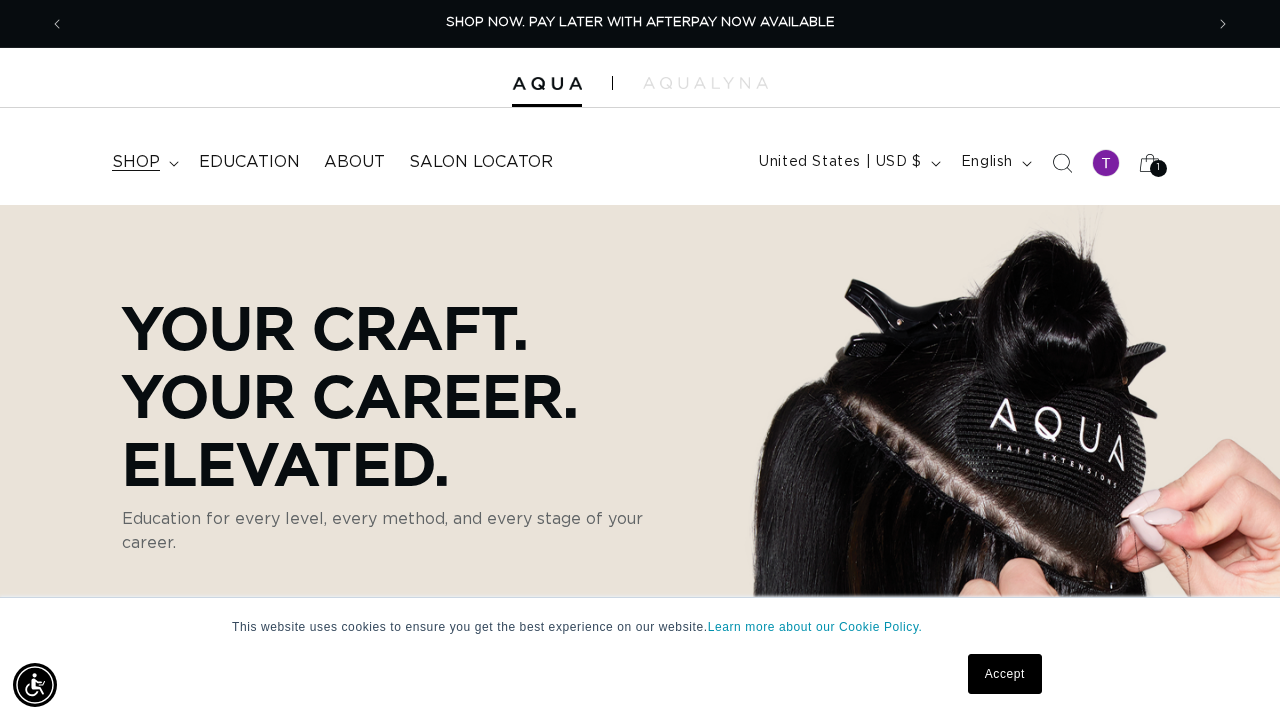 click on "shop" at bounding box center (136, 162) 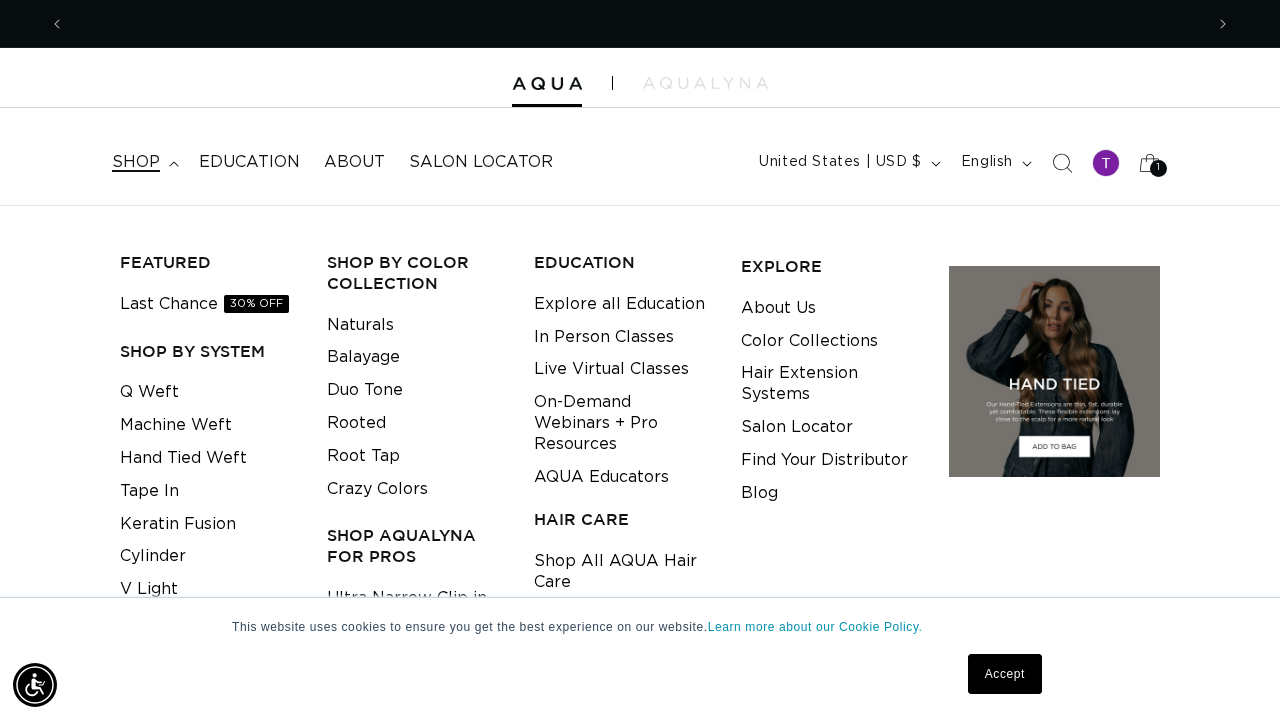 scroll, scrollTop: 0, scrollLeft: 2276, axis: horizontal 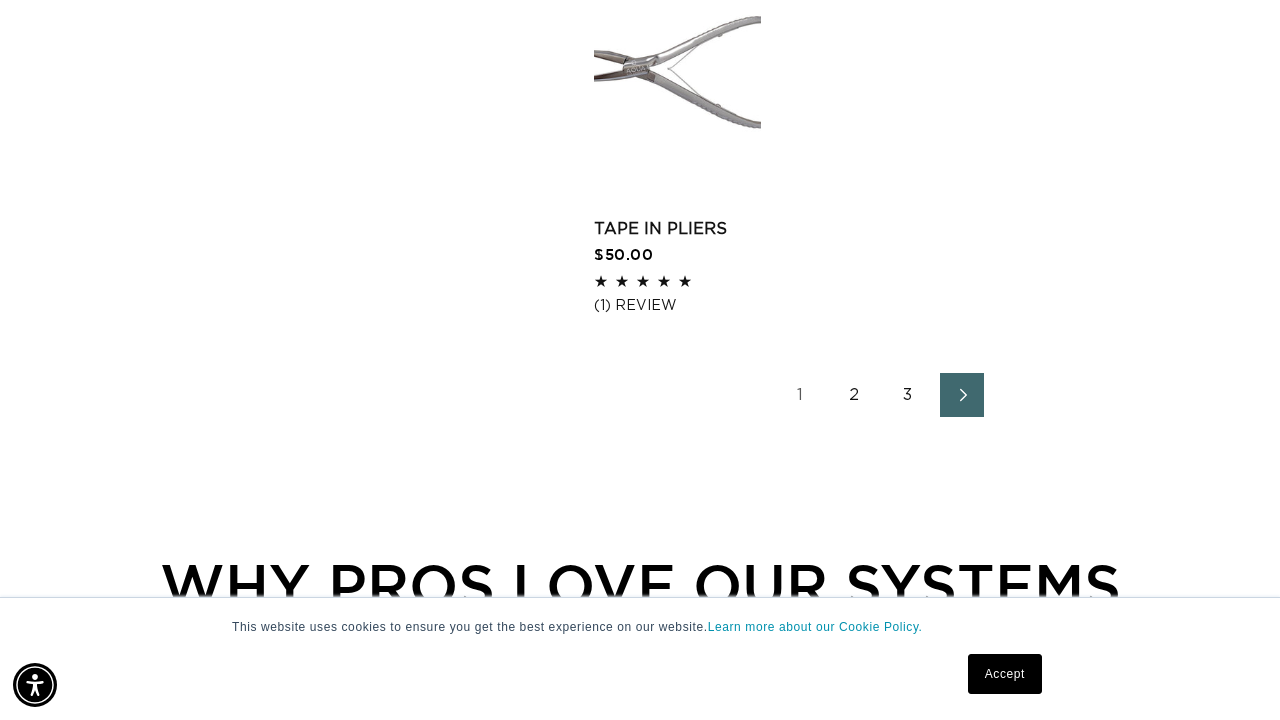 click 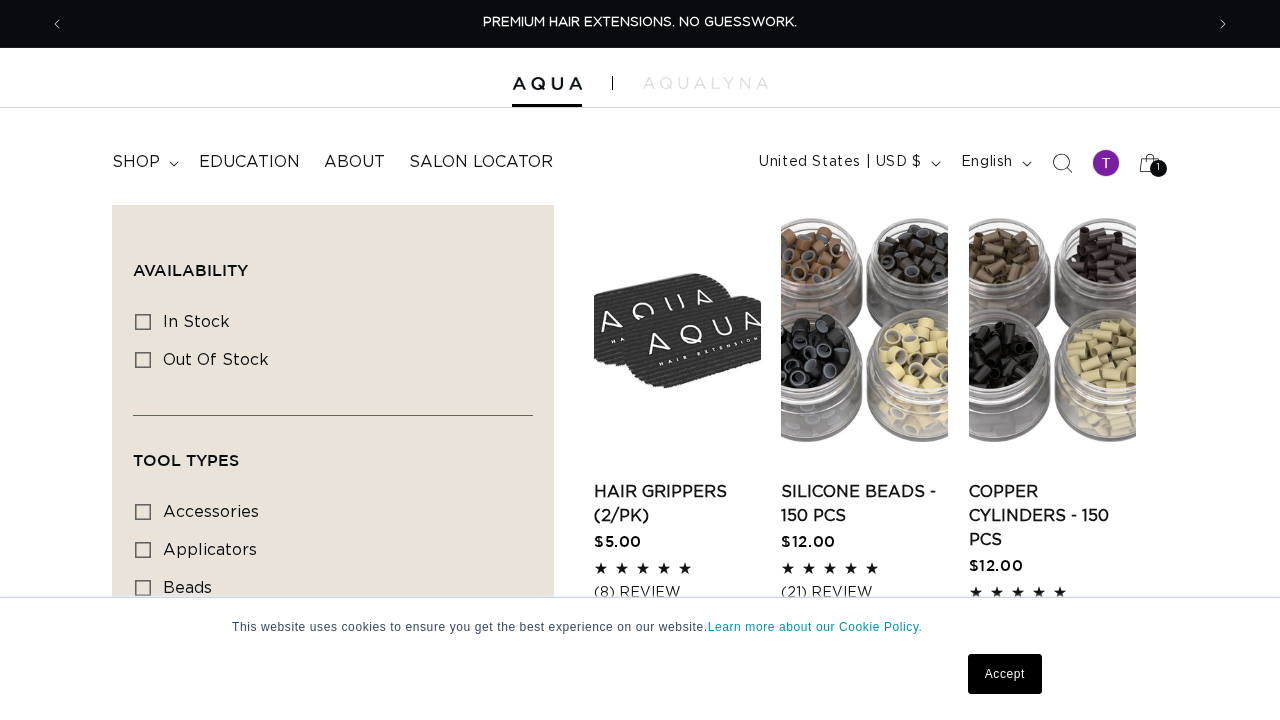 scroll, scrollTop: 0, scrollLeft: 0, axis: both 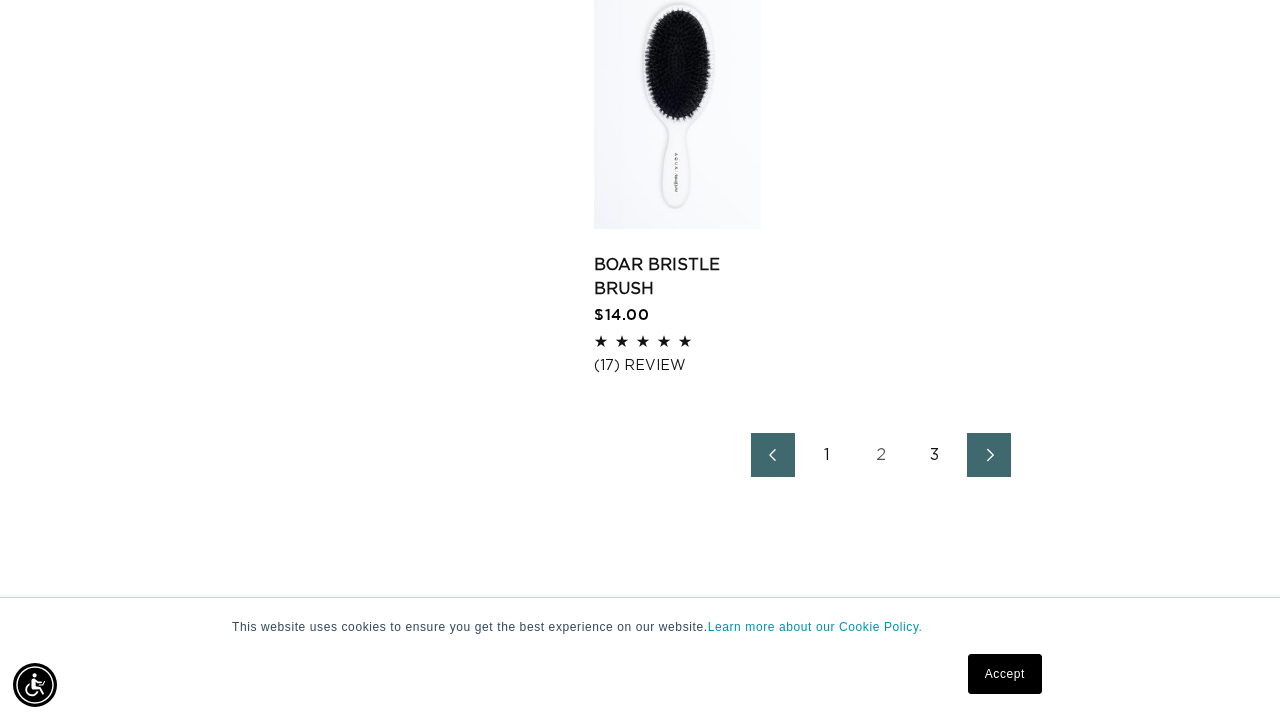 click at bounding box center (989, 455) 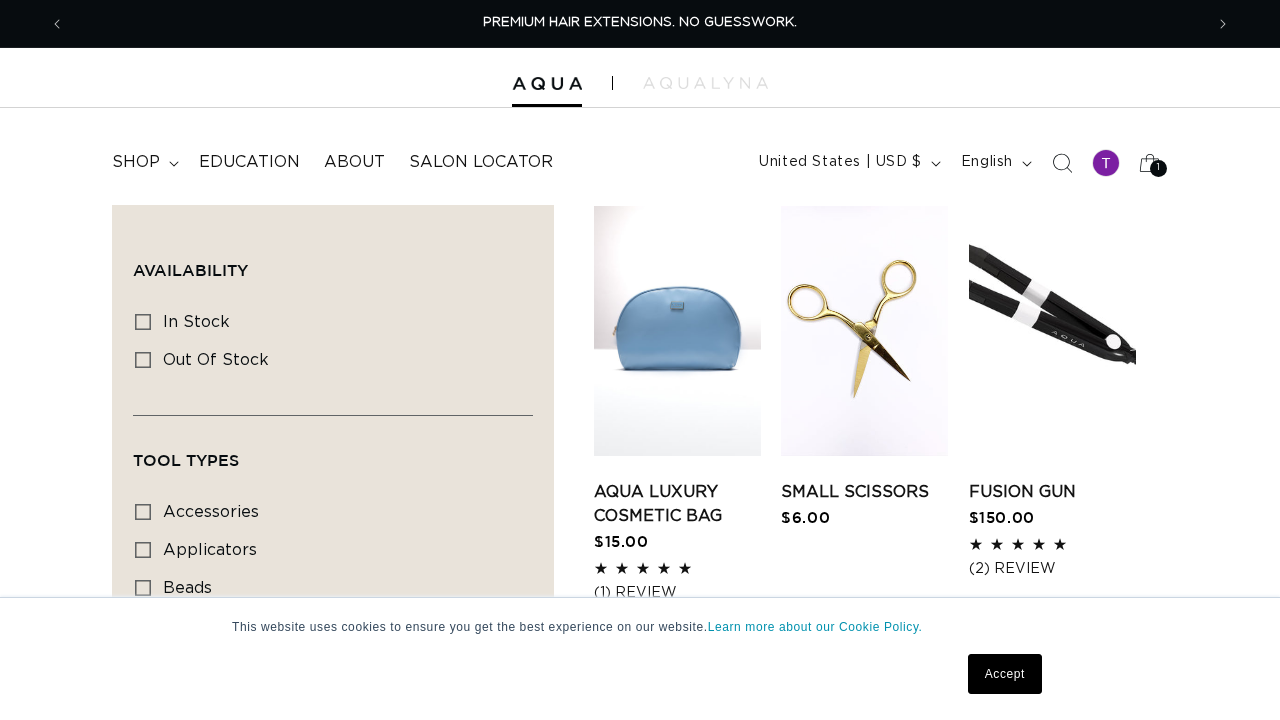 scroll, scrollTop: 0, scrollLeft: 0, axis: both 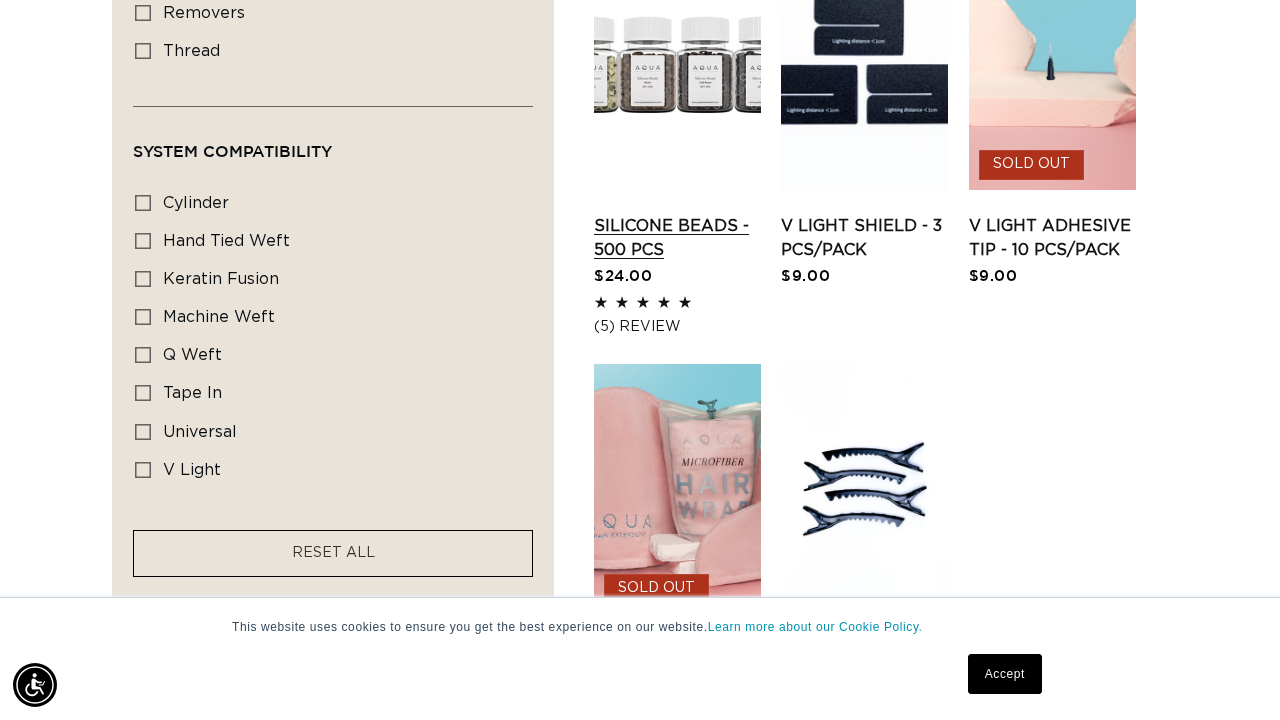 click on "Silicone Beads - 500 pcs" at bounding box center (677, 238) 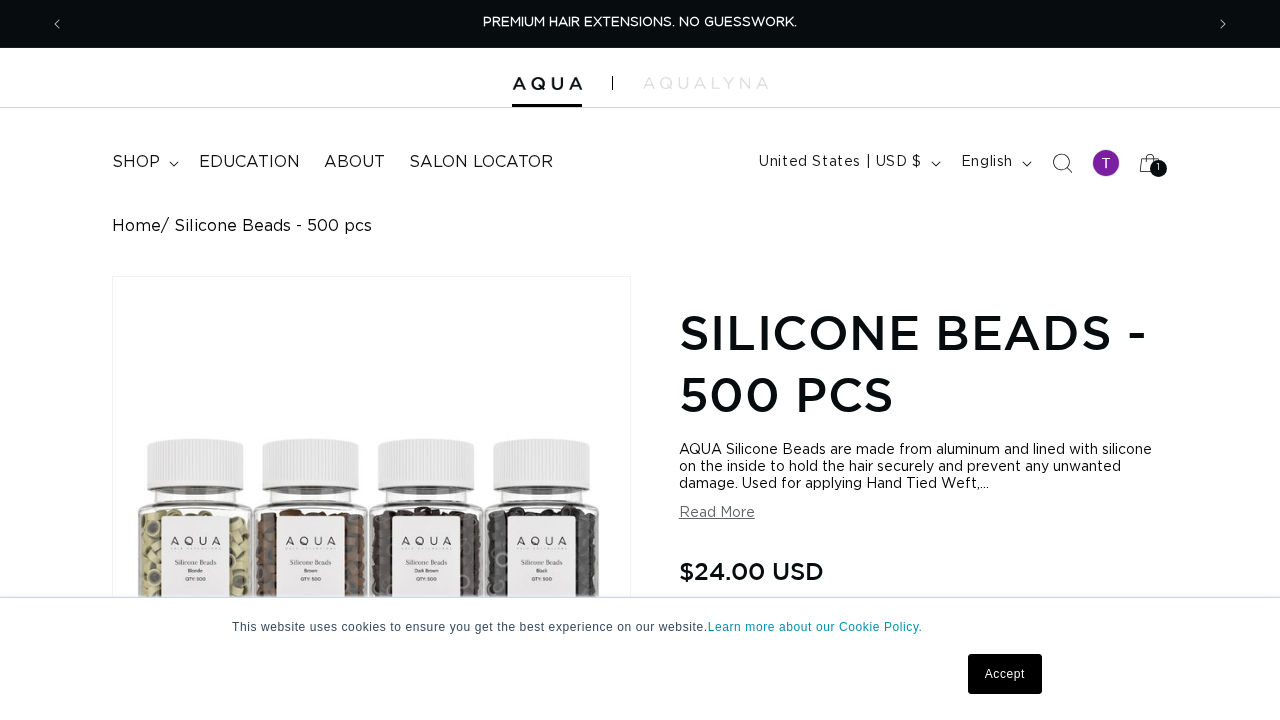 scroll, scrollTop: 0, scrollLeft: 0, axis: both 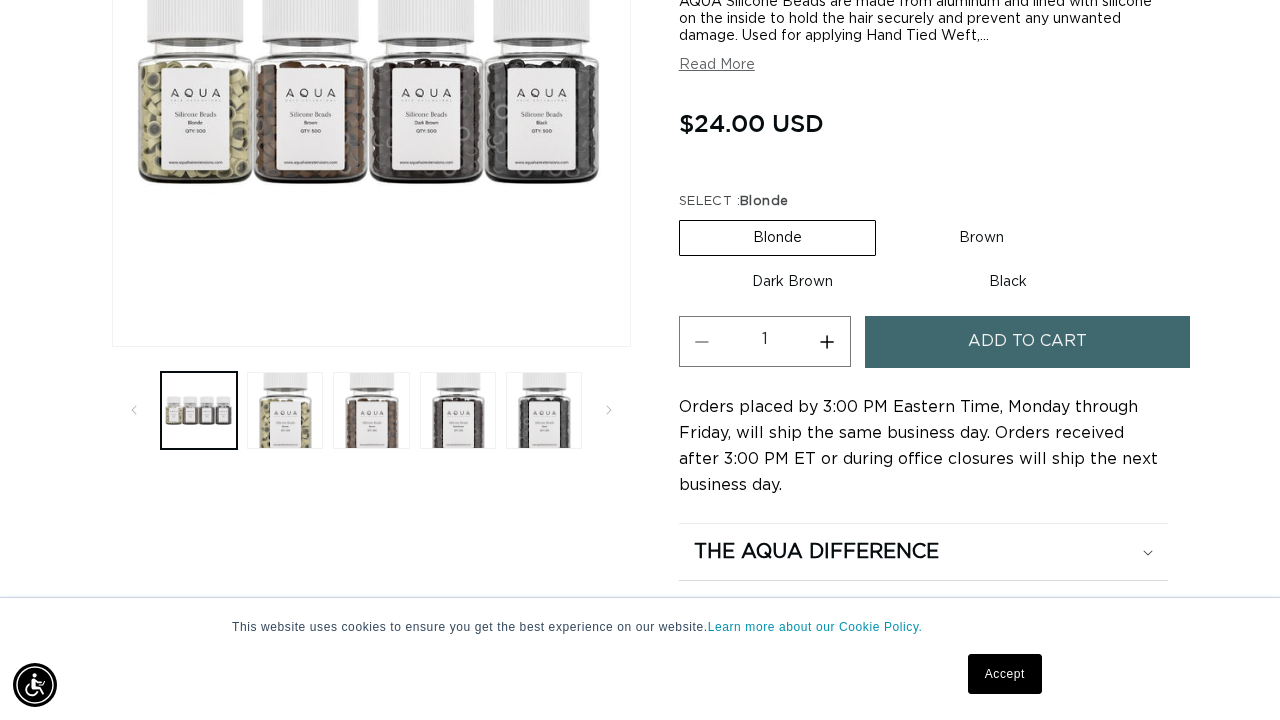 click on "Add to cart" at bounding box center [1027, 341] 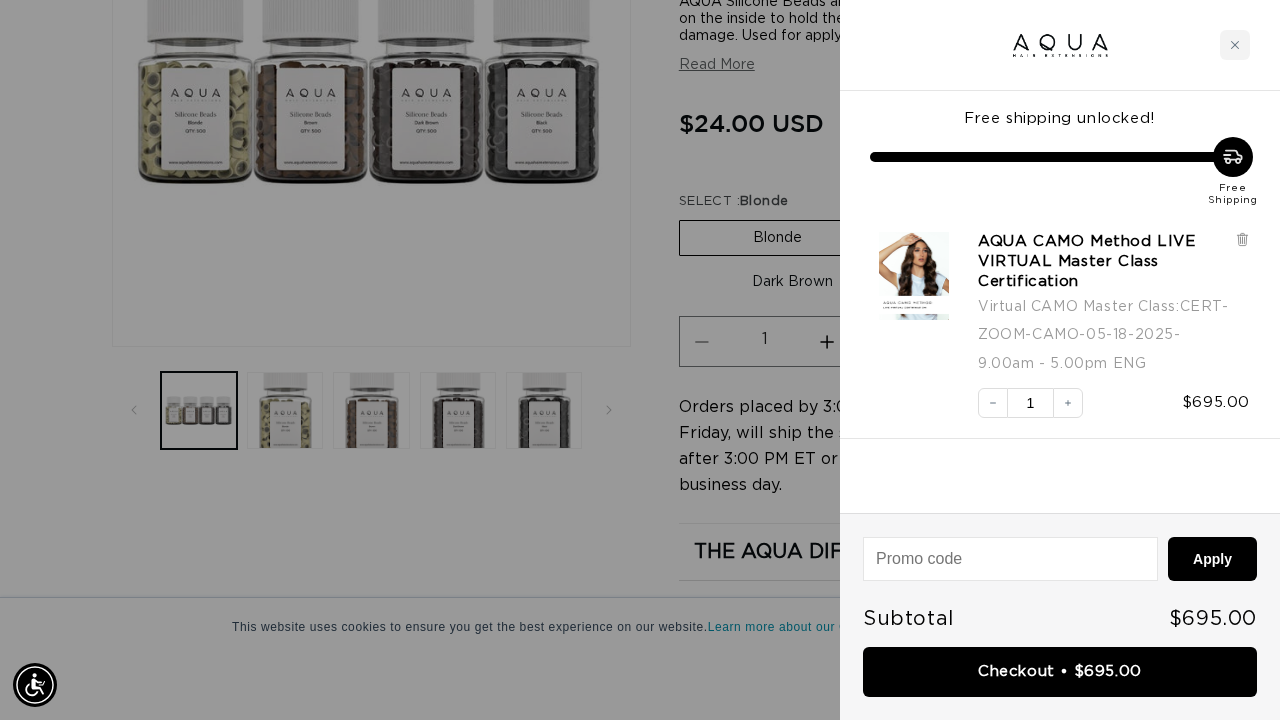 scroll, scrollTop: 0, scrollLeft: 2276, axis: horizontal 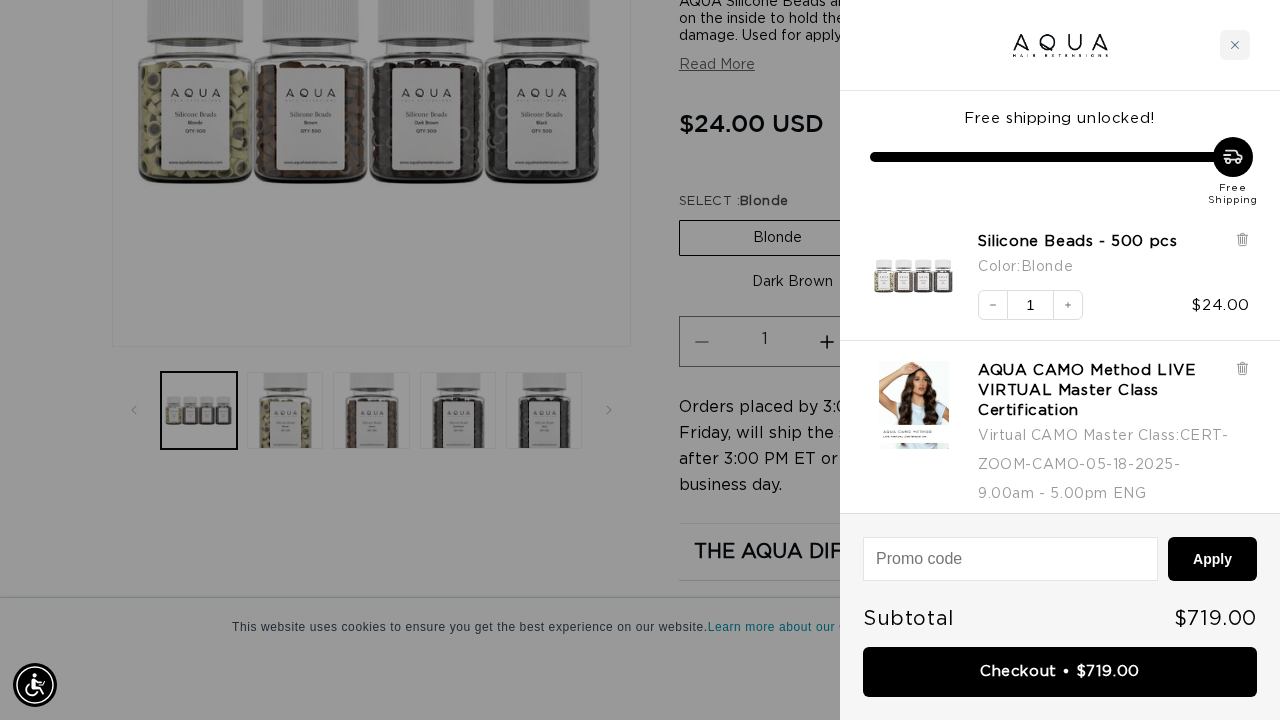 click at bounding box center (640, 360) 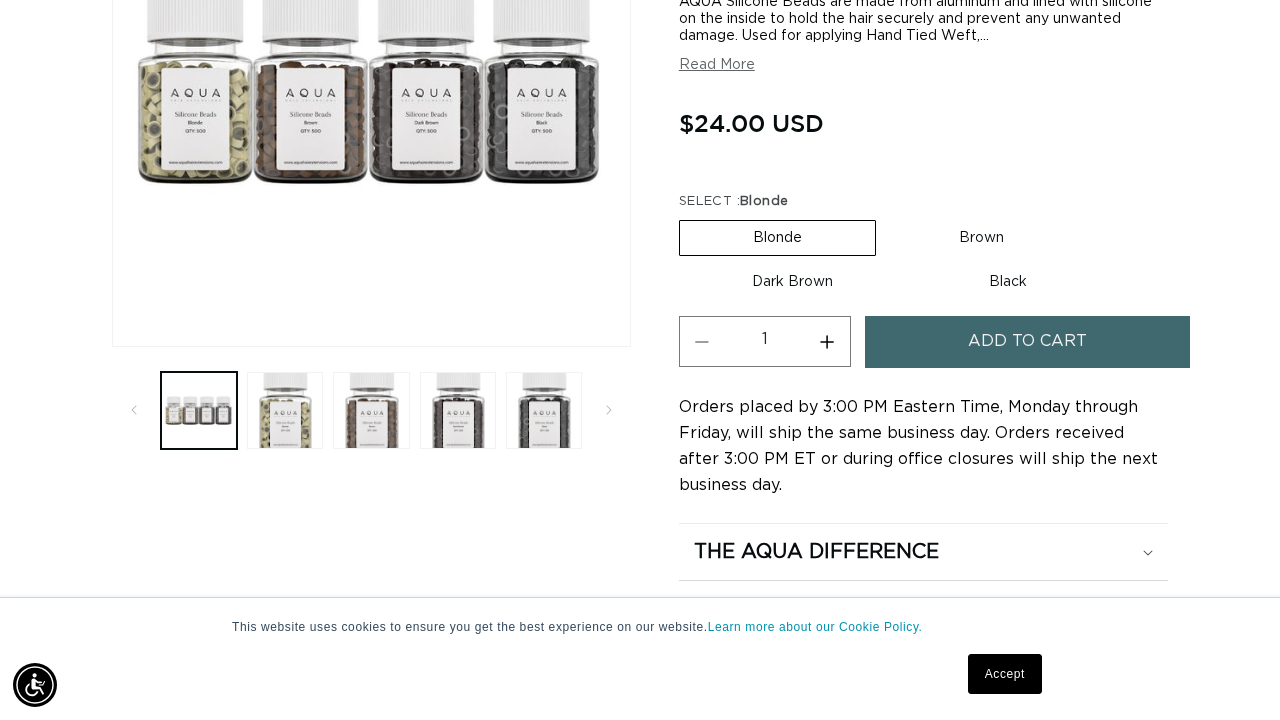 click on "Add to cart" at bounding box center [1027, 341] 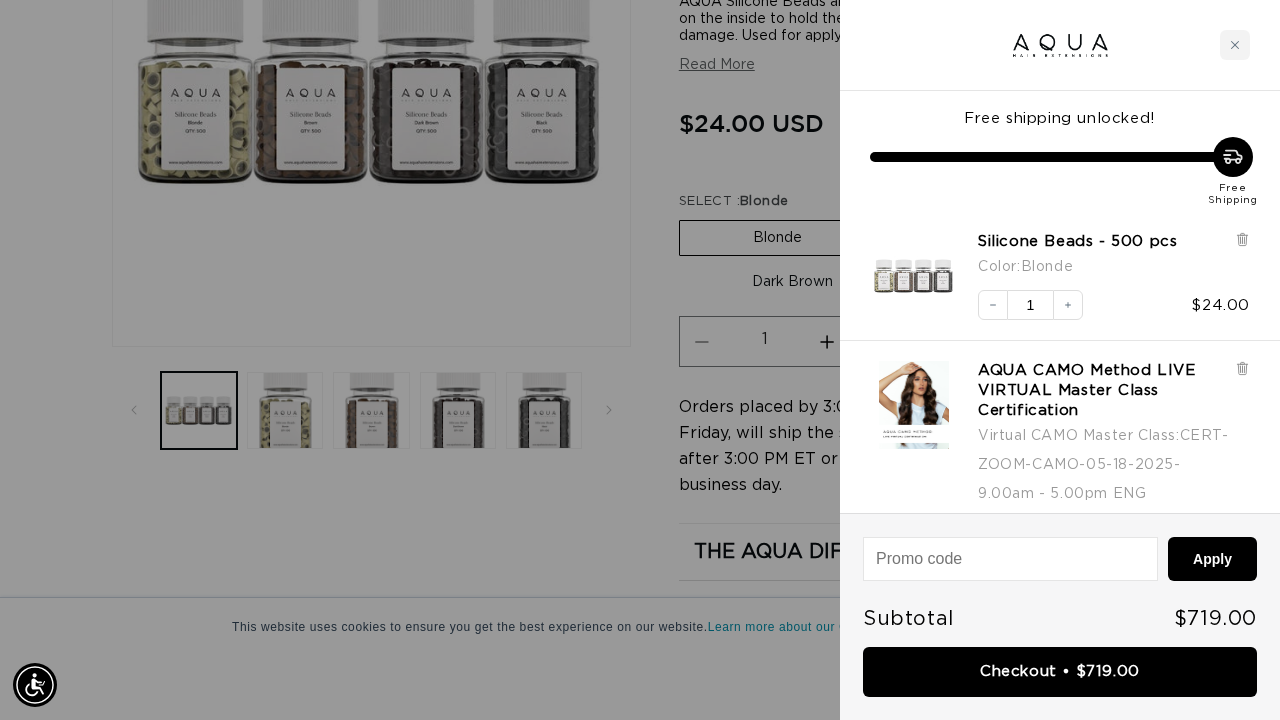 scroll, scrollTop: 0, scrollLeft: 0, axis: both 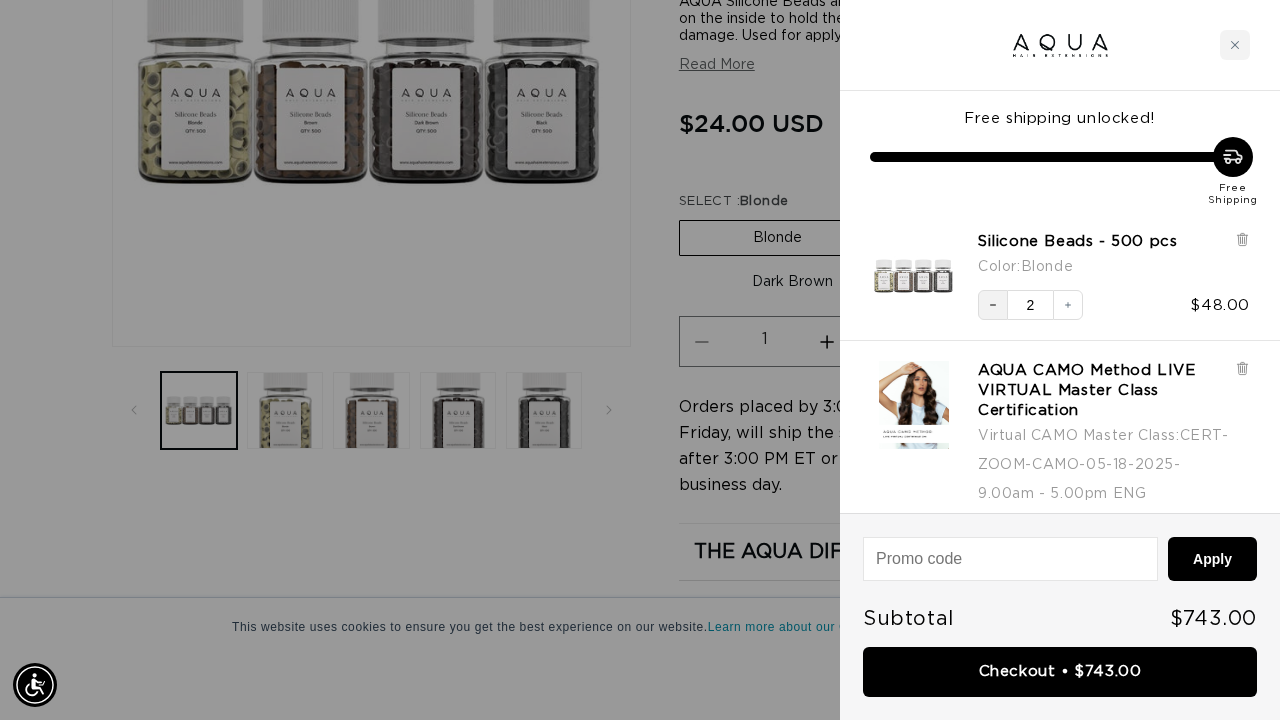 click on "Decrease quantity" at bounding box center (993, 305) 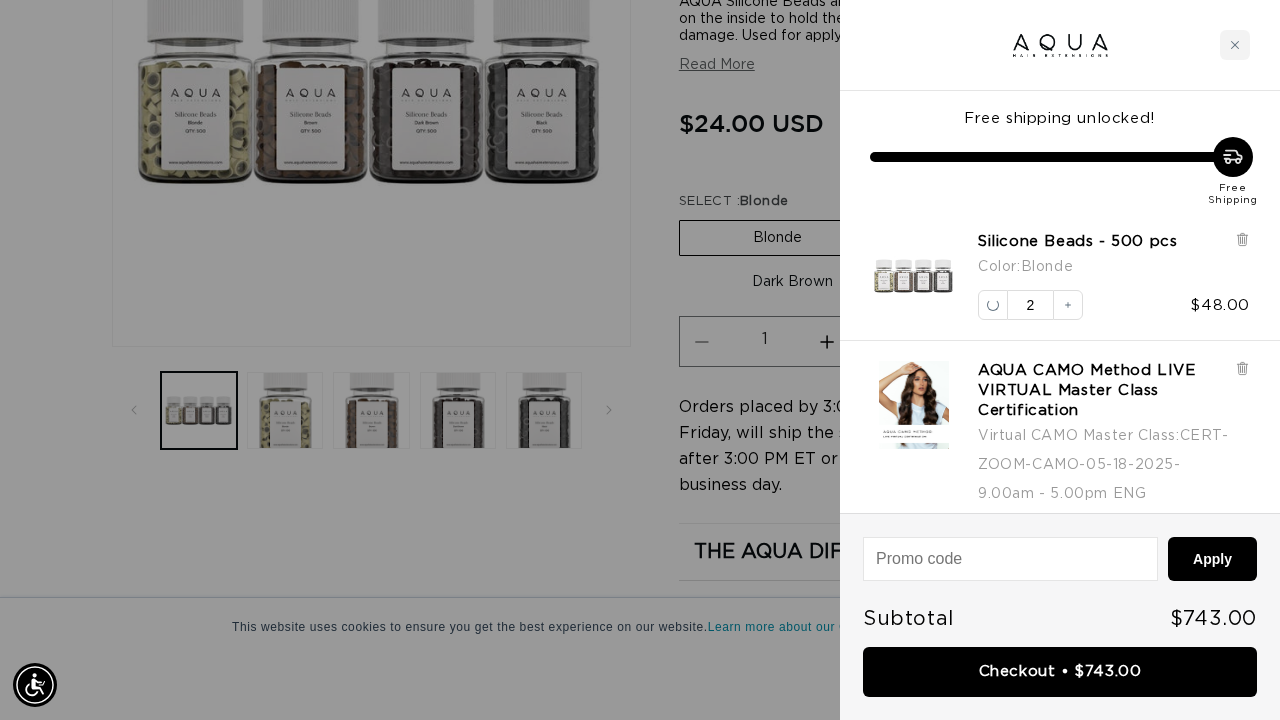 click at bounding box center (640, 360) 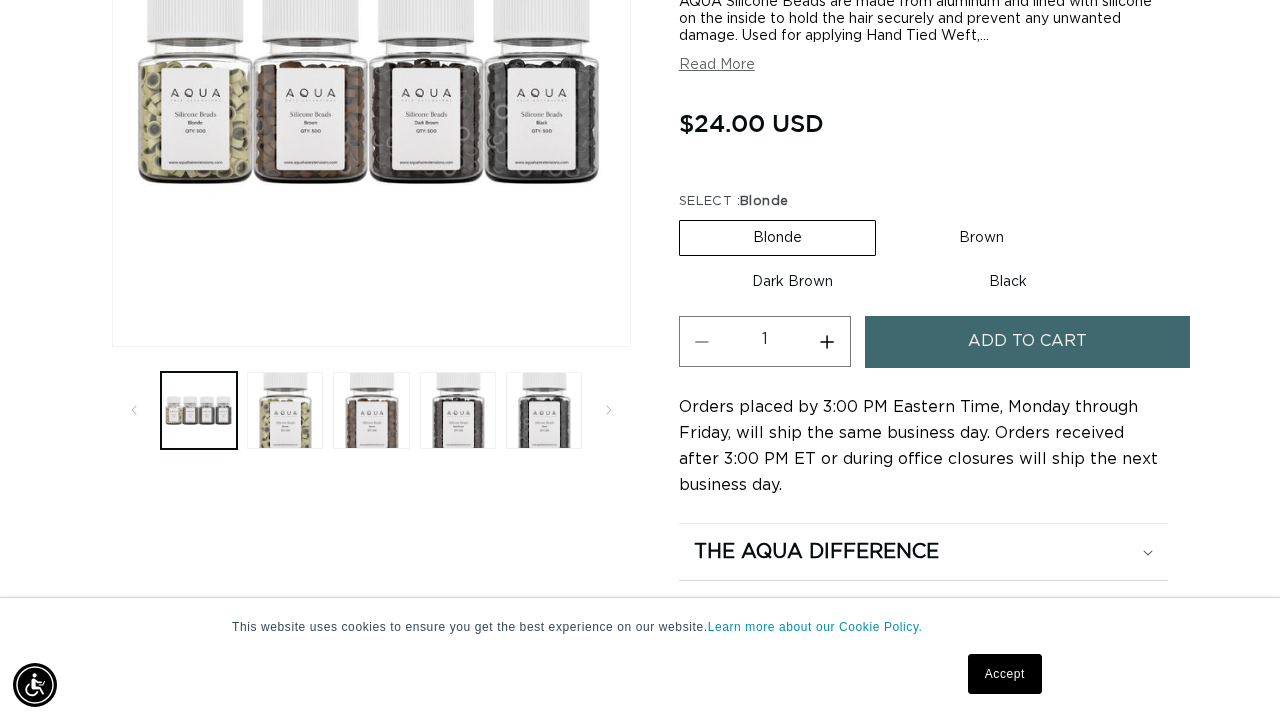 scroll, scrollTop: 0, scrollLeft: 1138, axis: horizontal 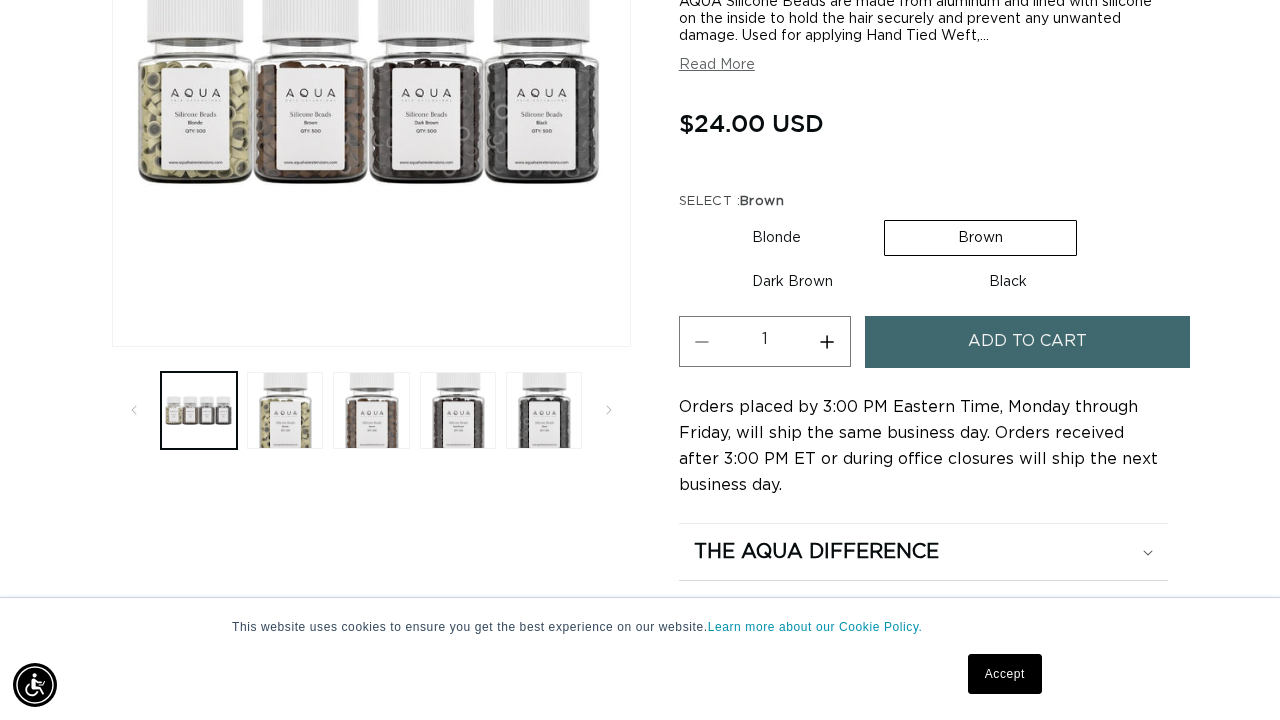 click on "Dark Brown Variant sold out or unavailable" at bounding box center [792, 282] 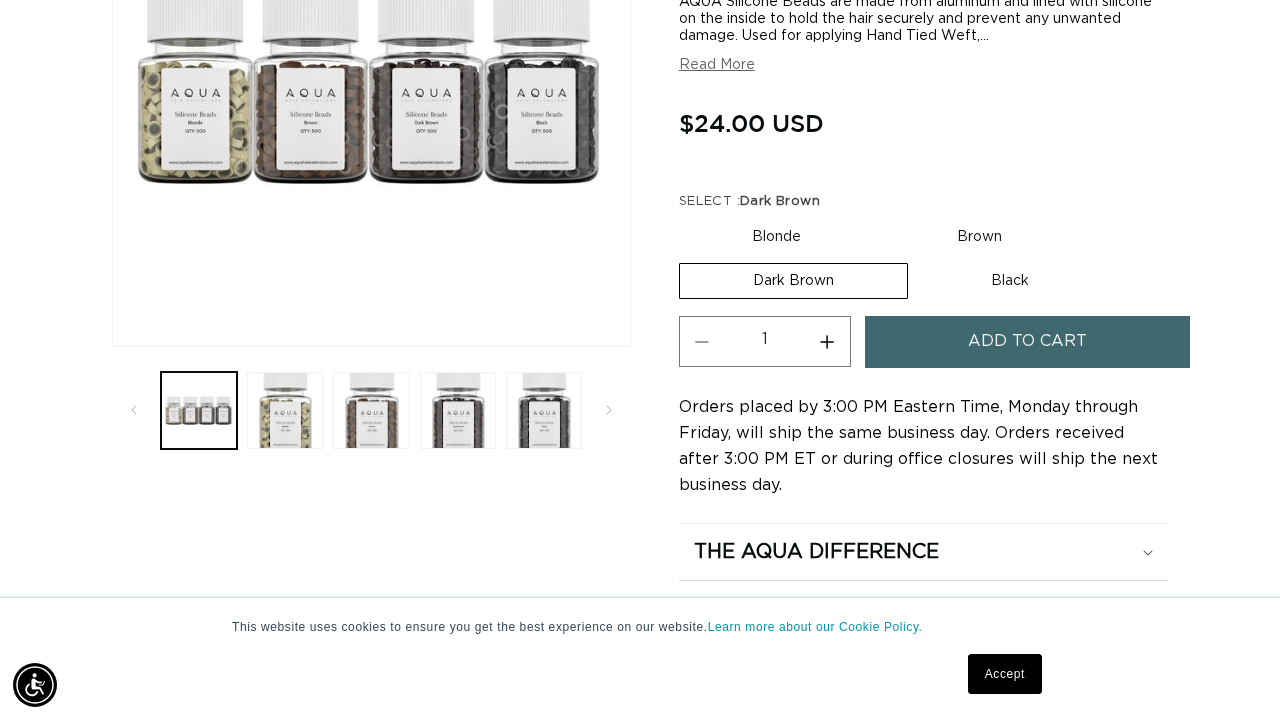 scroll, scrollTop: 0, scrollLeft: 1138, axis: horizontal 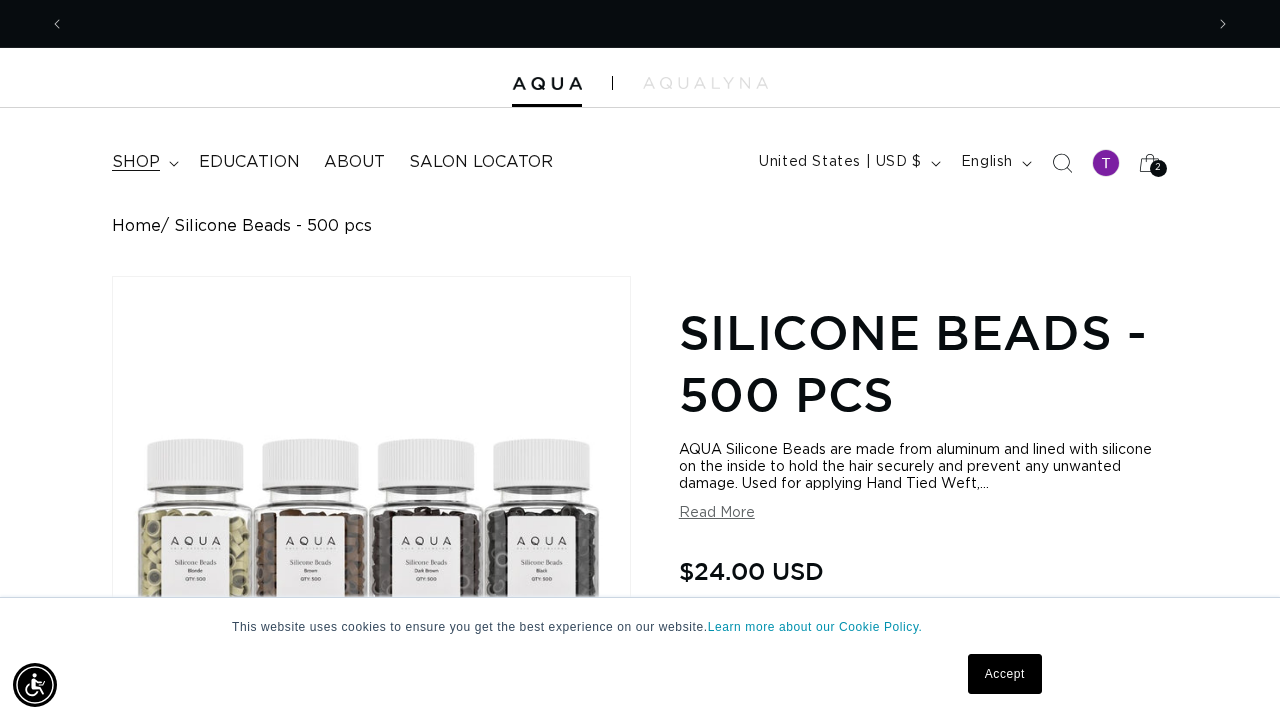click on "shop" at bounding box center (136, 162) 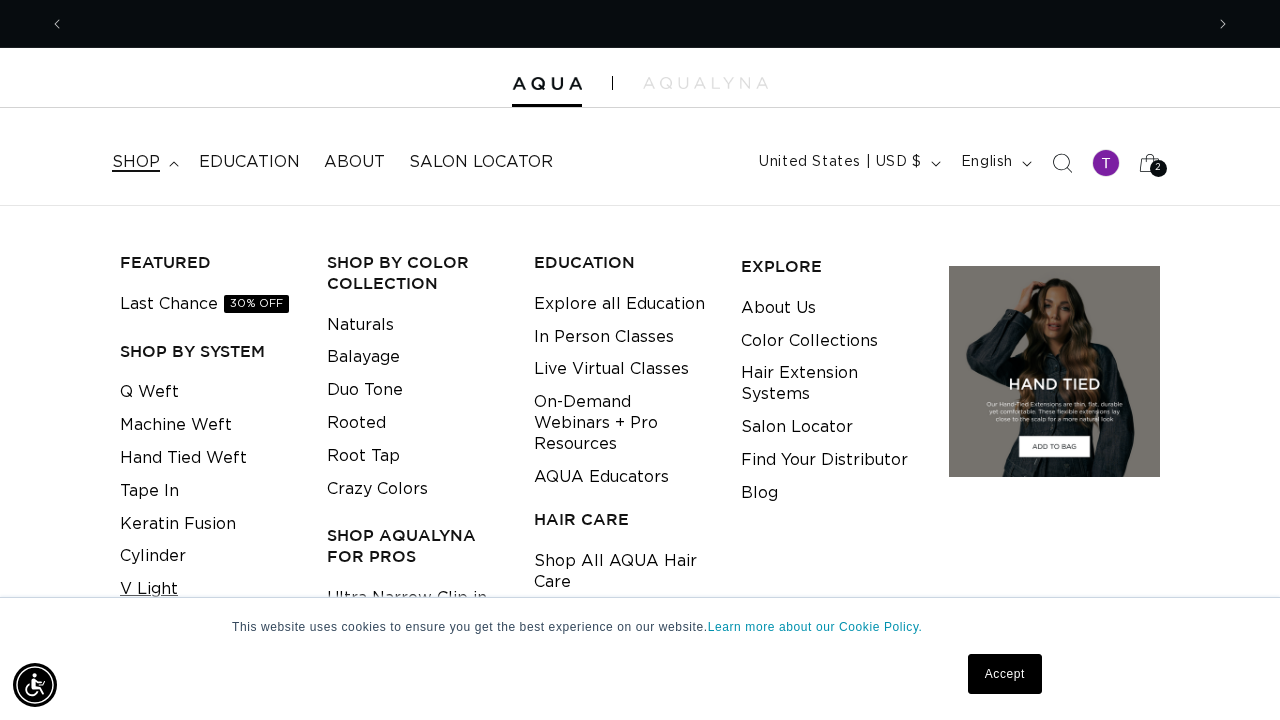 click on "V Light" at bounding box center (149, 589) 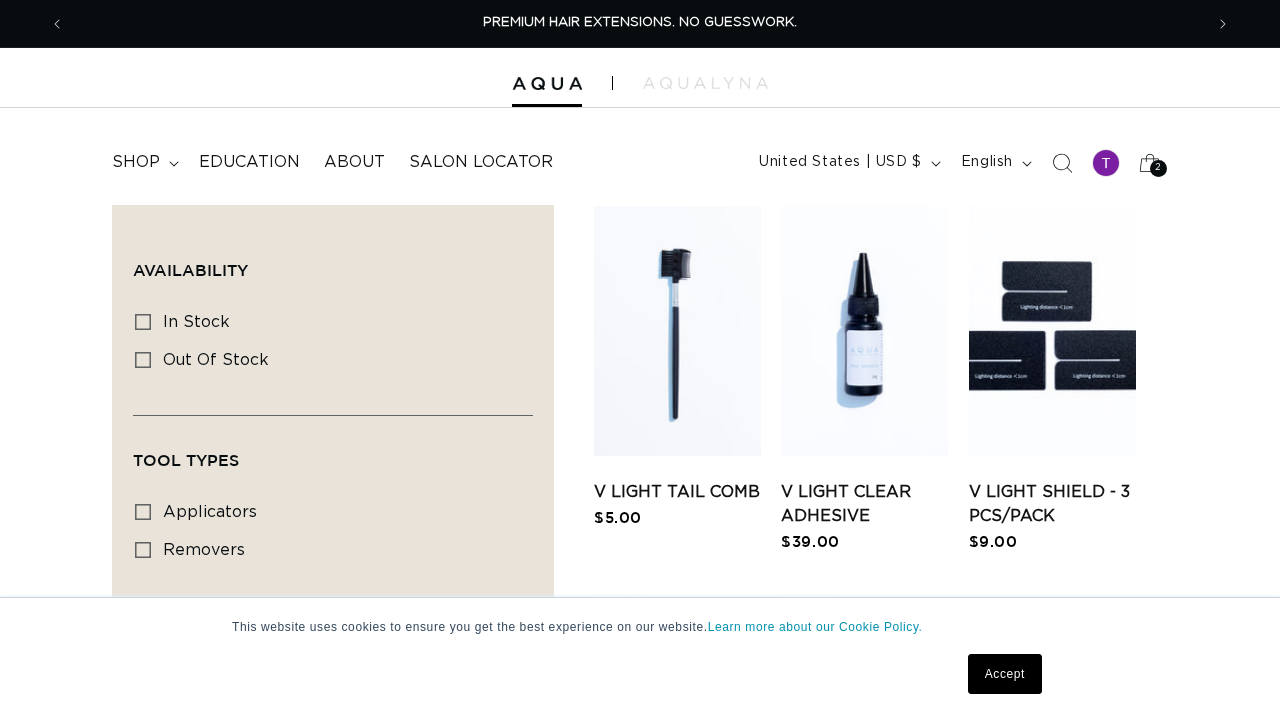 scroll, scrollTop: 0, scrollLeft: 0, axis: both 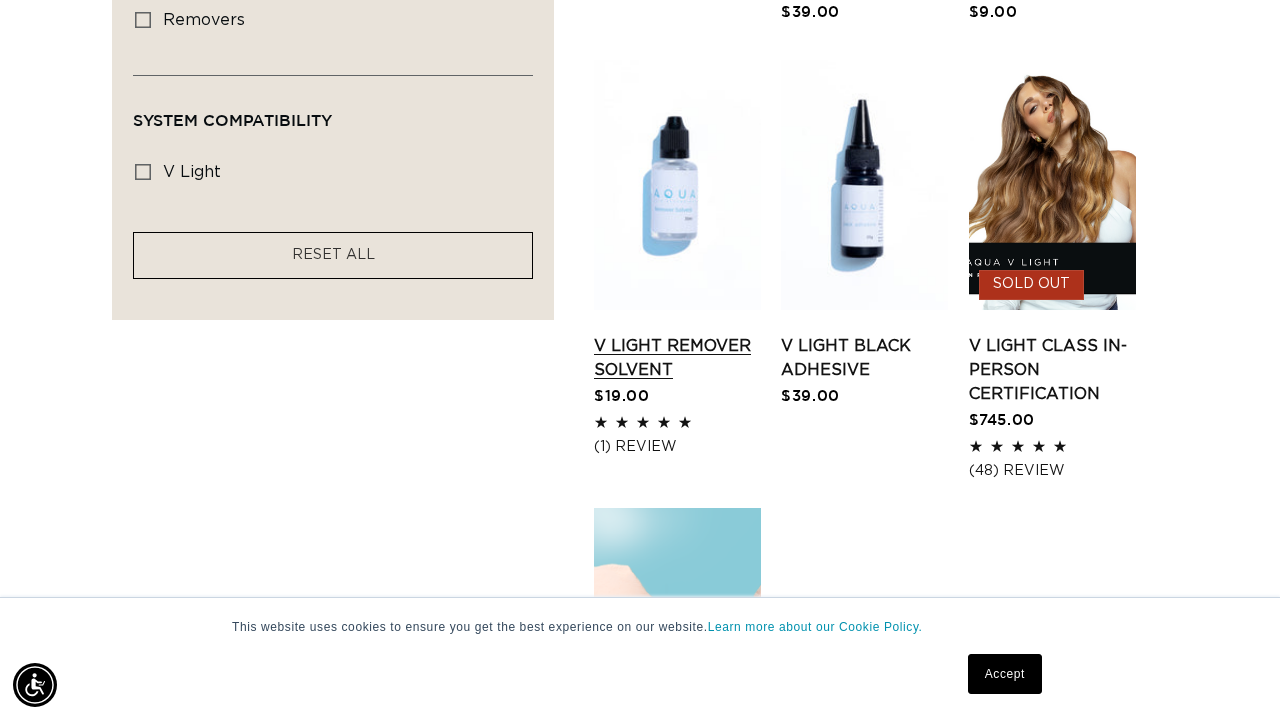 click on "V Light Remover Solvent" at bounding box center (677, 358) 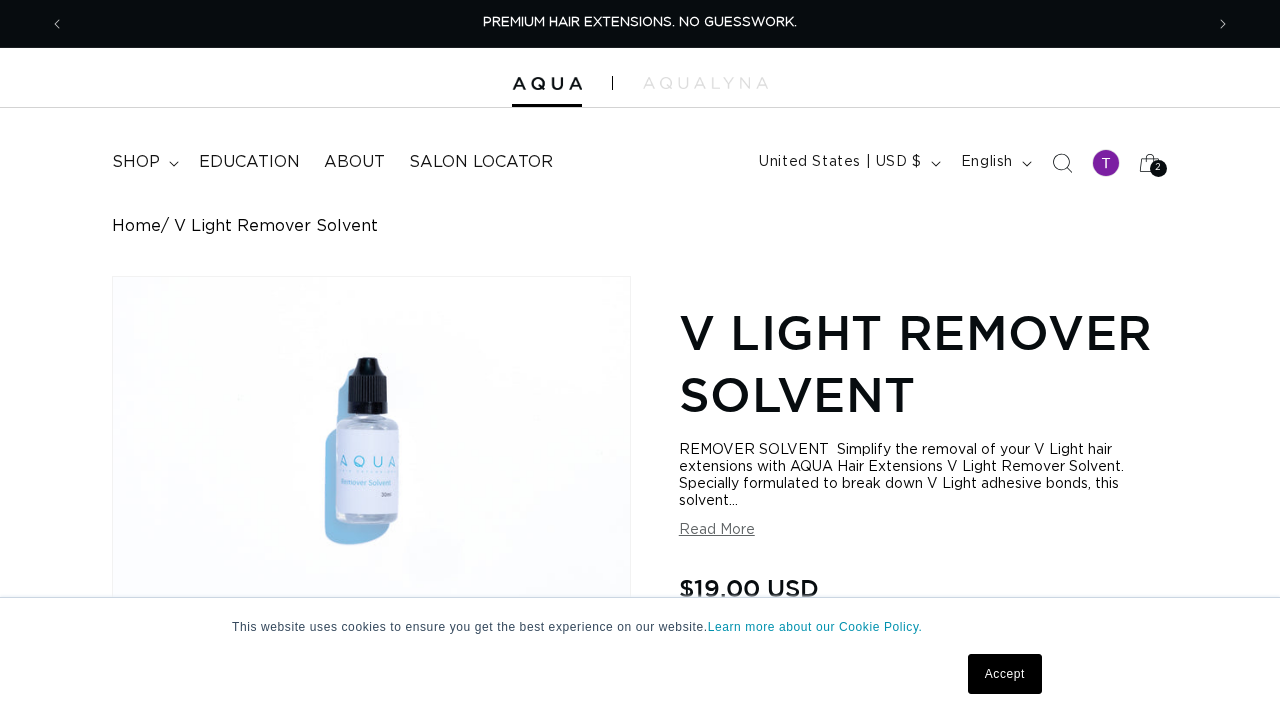 scroll, scrollTop: 0, scrollLeft: 0, axis: both 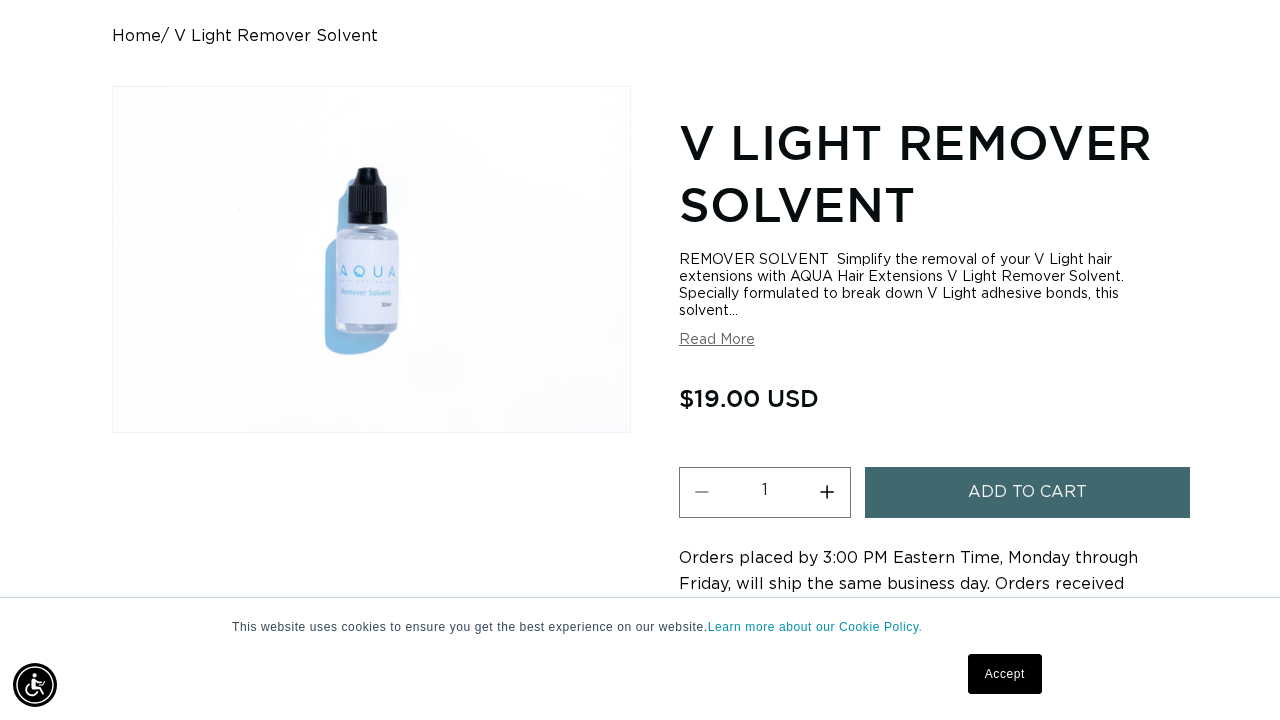 click on "Add to cart" at bounding box center [1027, 492] 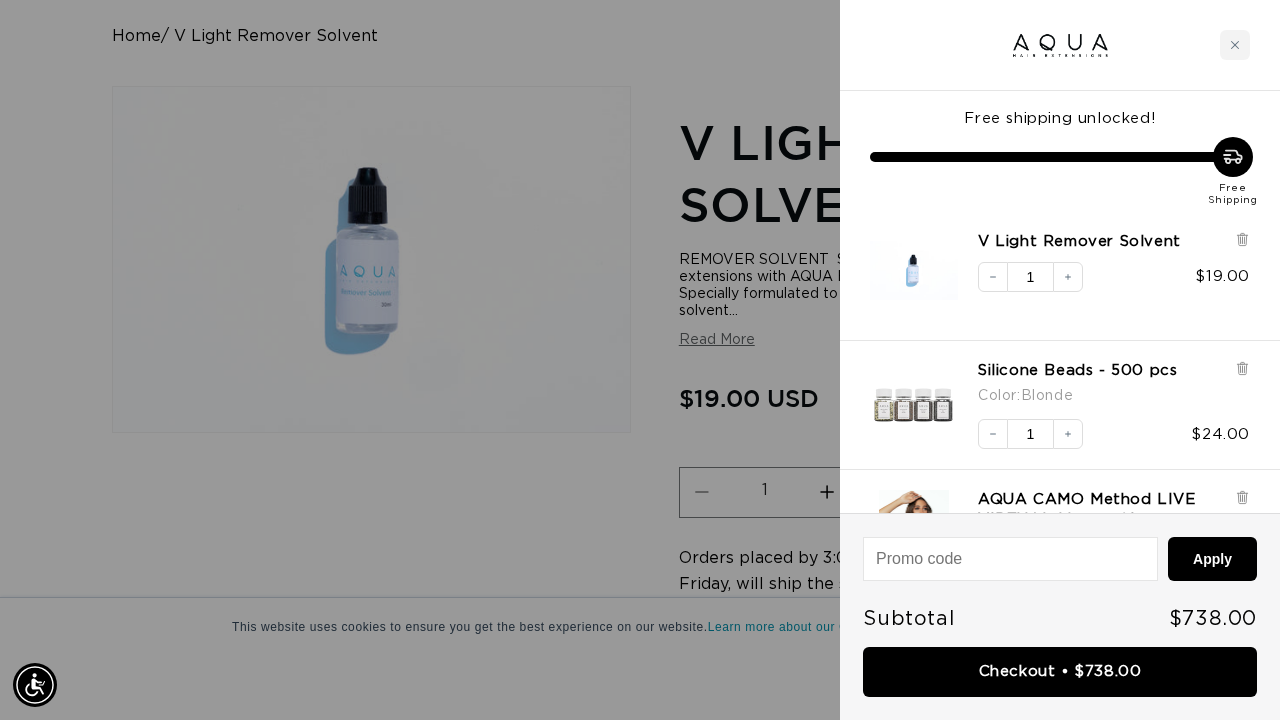 scroll, scrollTop: 0, scrollLeft: 2276, axis: horizontal 